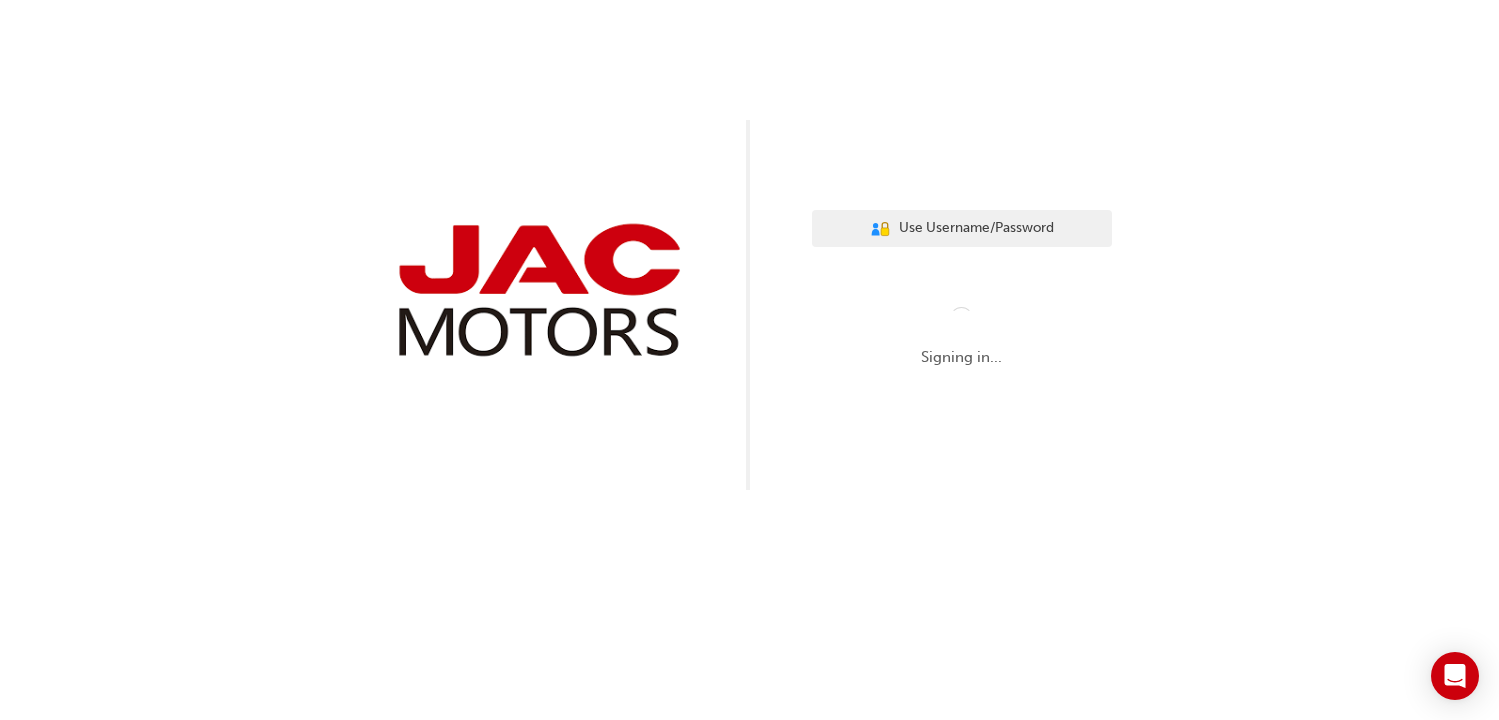 scroll, scrollTop: 0, scrollLeft: 0, axis: both 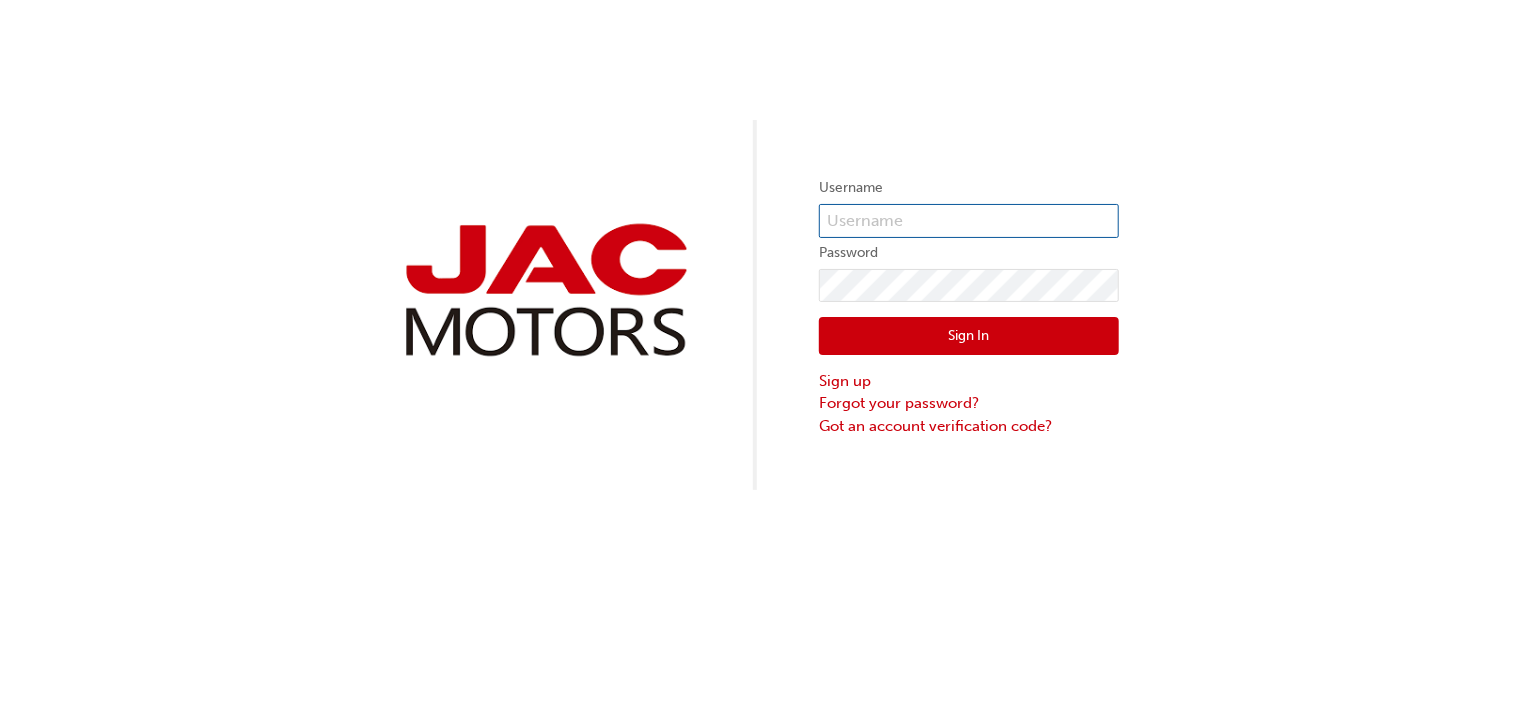 type on "TW0002" 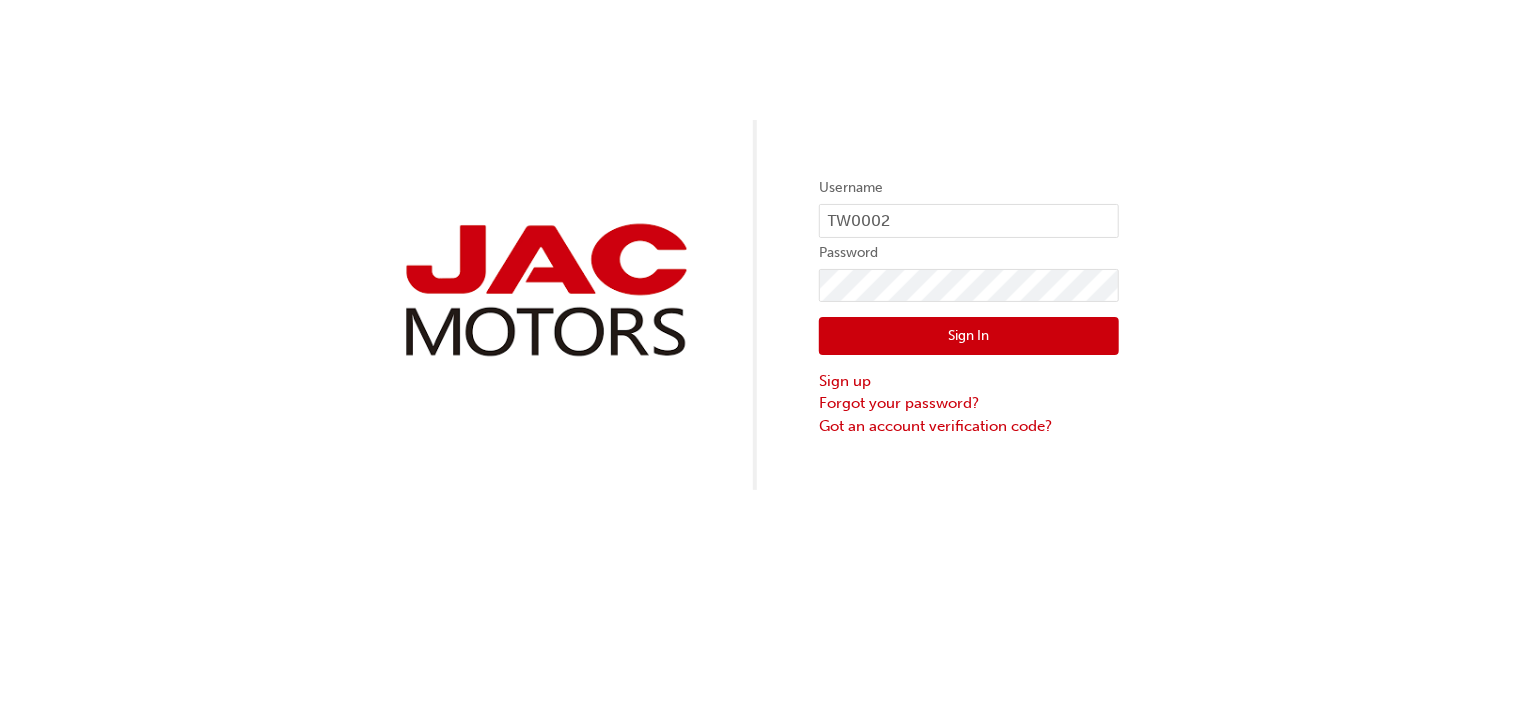 click on "Sign In" at bounding box center (969, 336) 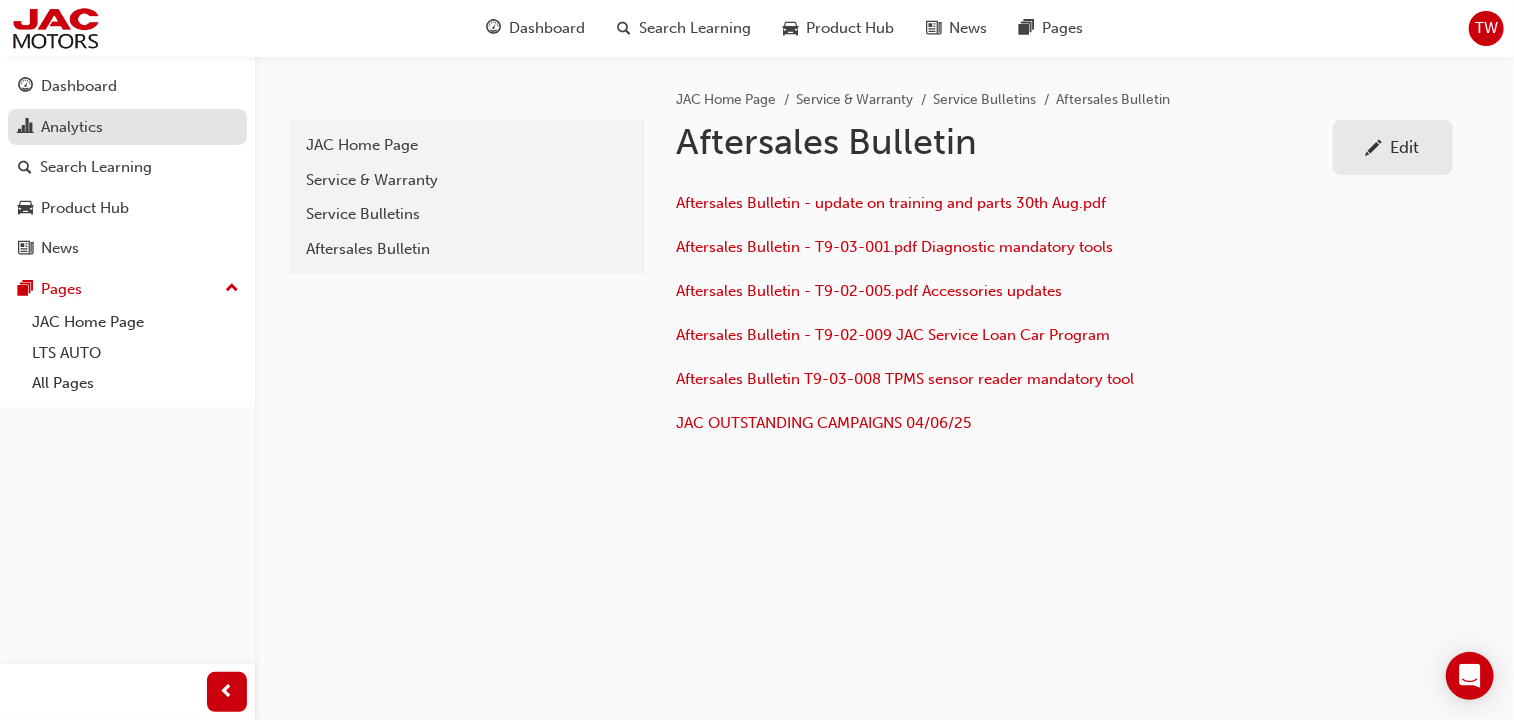 click on "Analytics" at bounding box center (72, 127) 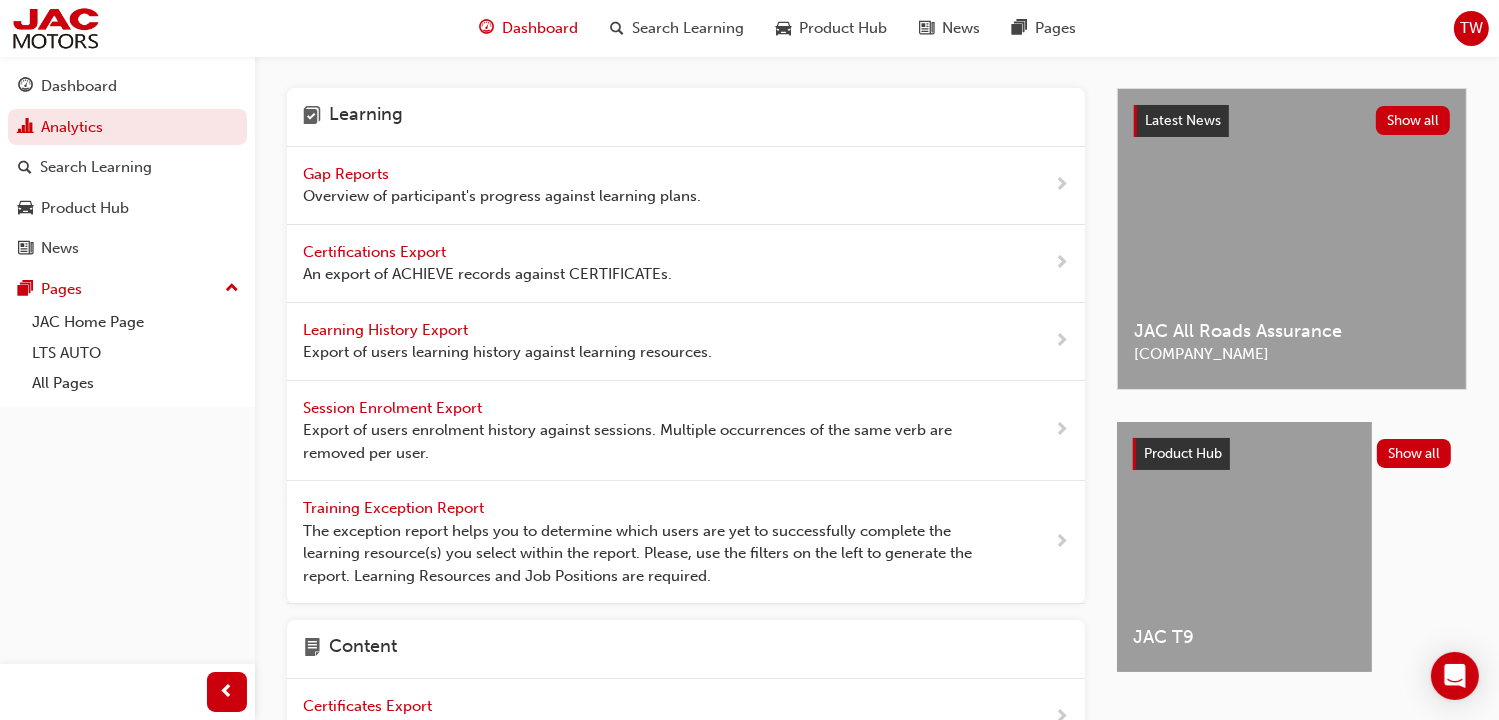 click on "Dashboard" at bounding box center (540, 28) 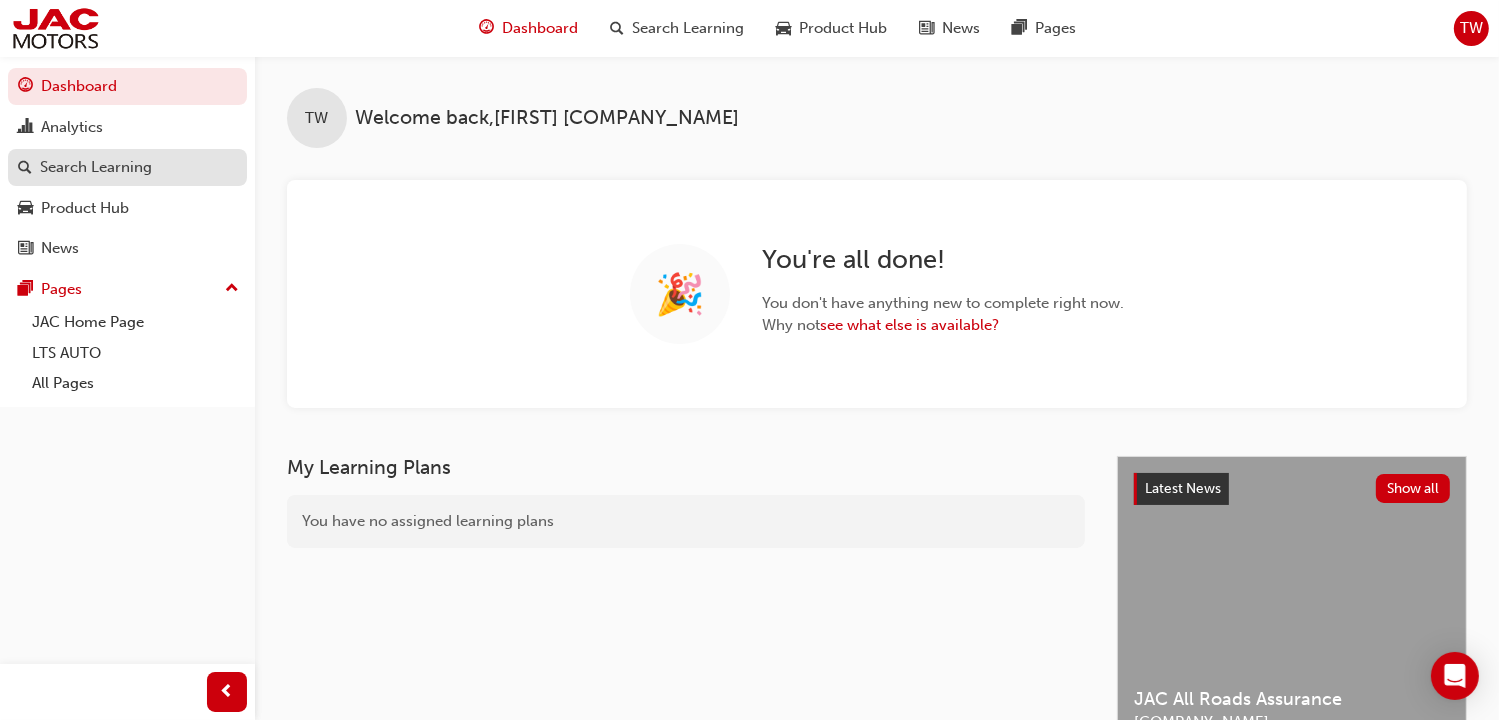 click on "Search Learning" at bounding box center [96, 167] 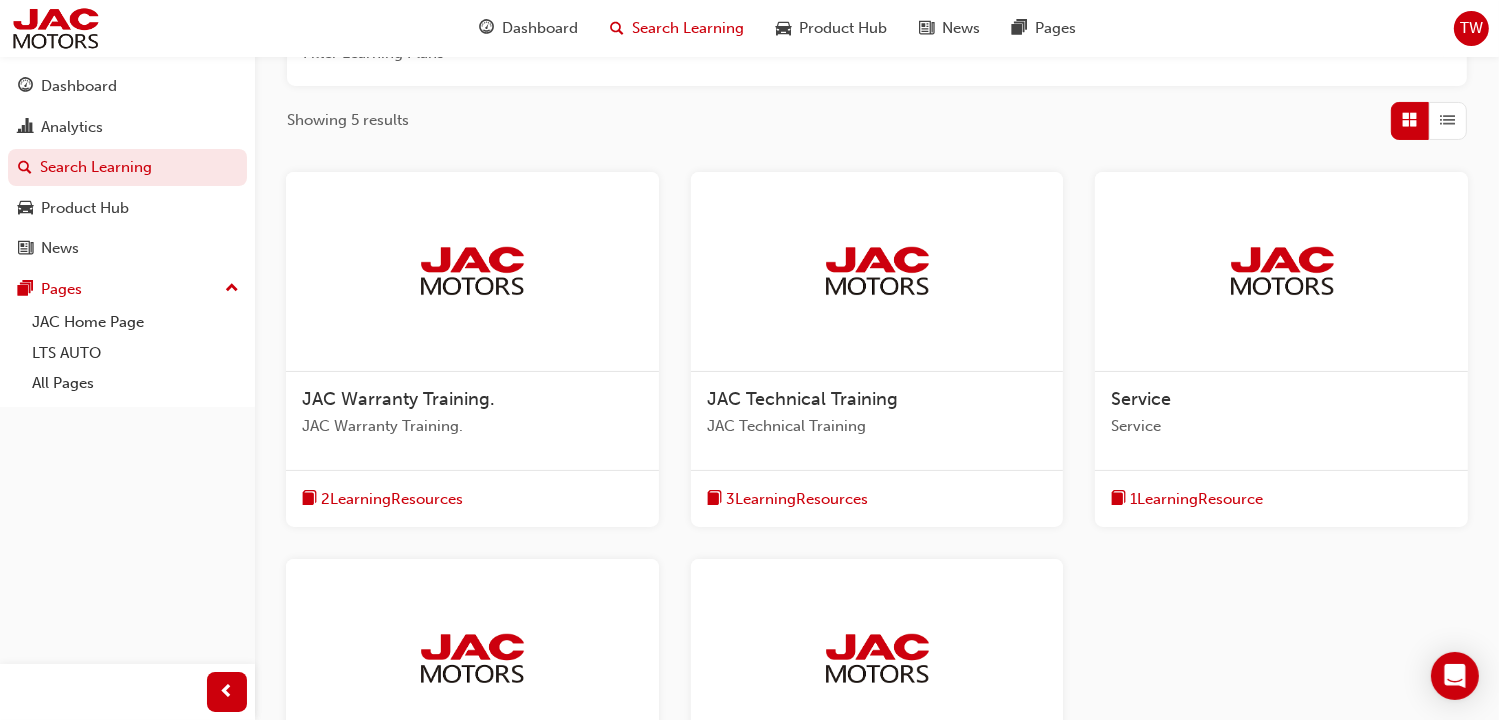 scroll, scrollTop: 300, scrollLeft: 0, axis: vertical 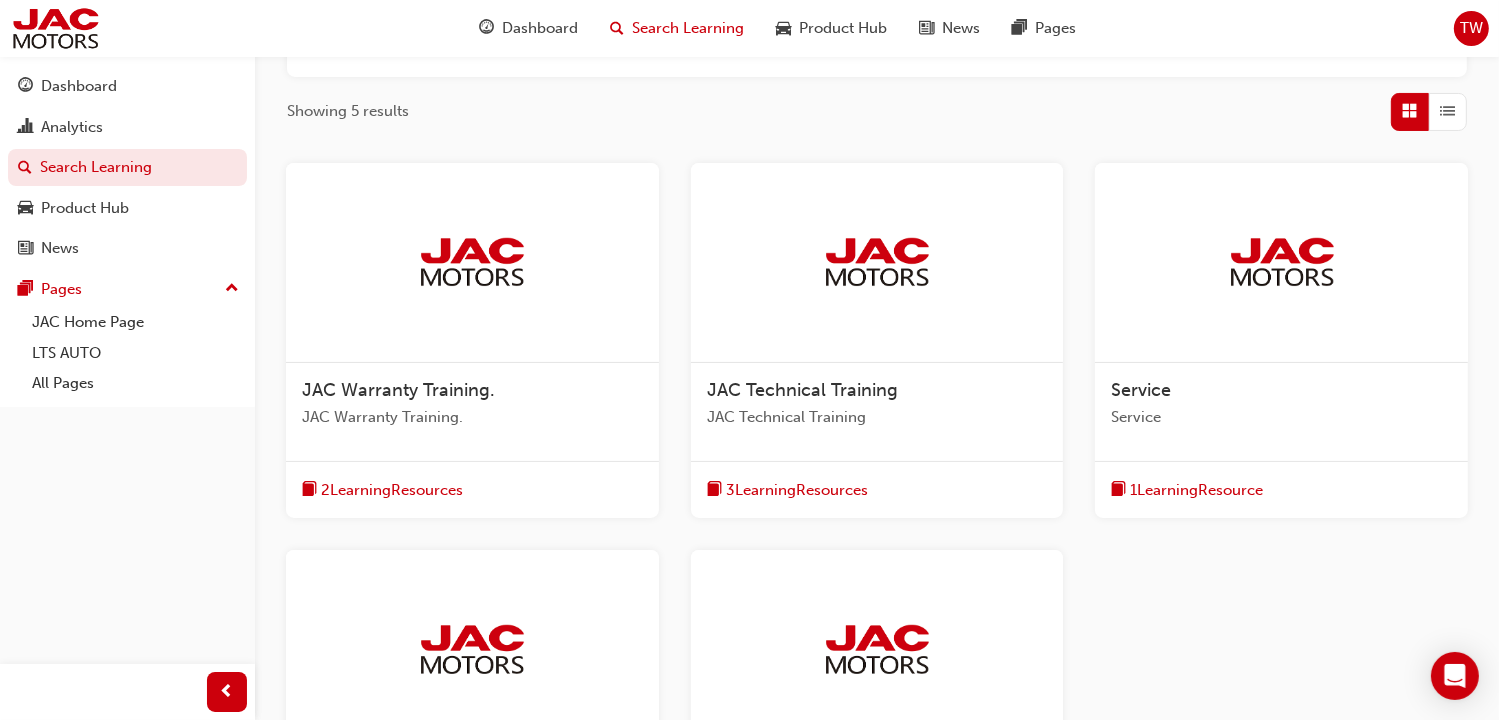click at bounding box center [472, 262] 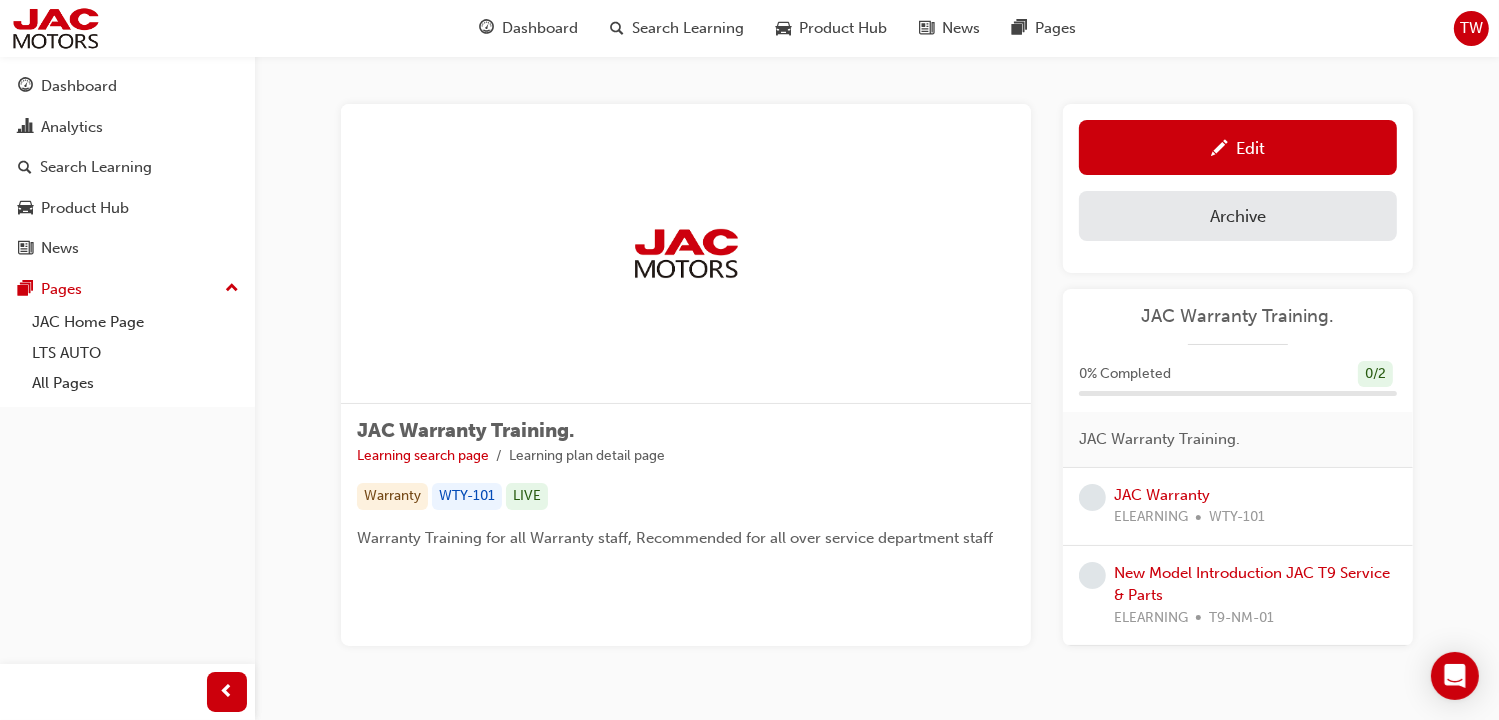 scroll, scrollTop: 70, scrollLeft: 0, axis: vertical 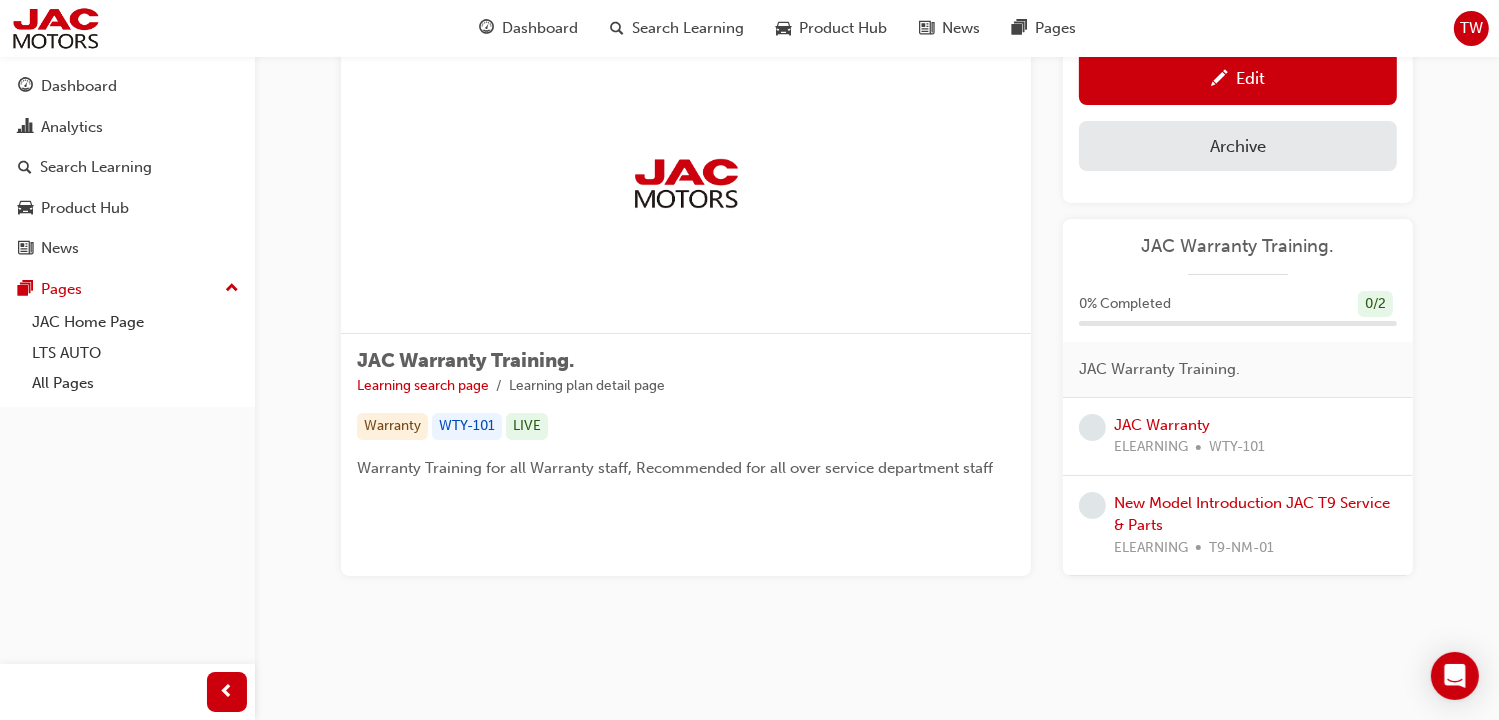 click on "WTY-101" at bounding box center [467, 426] 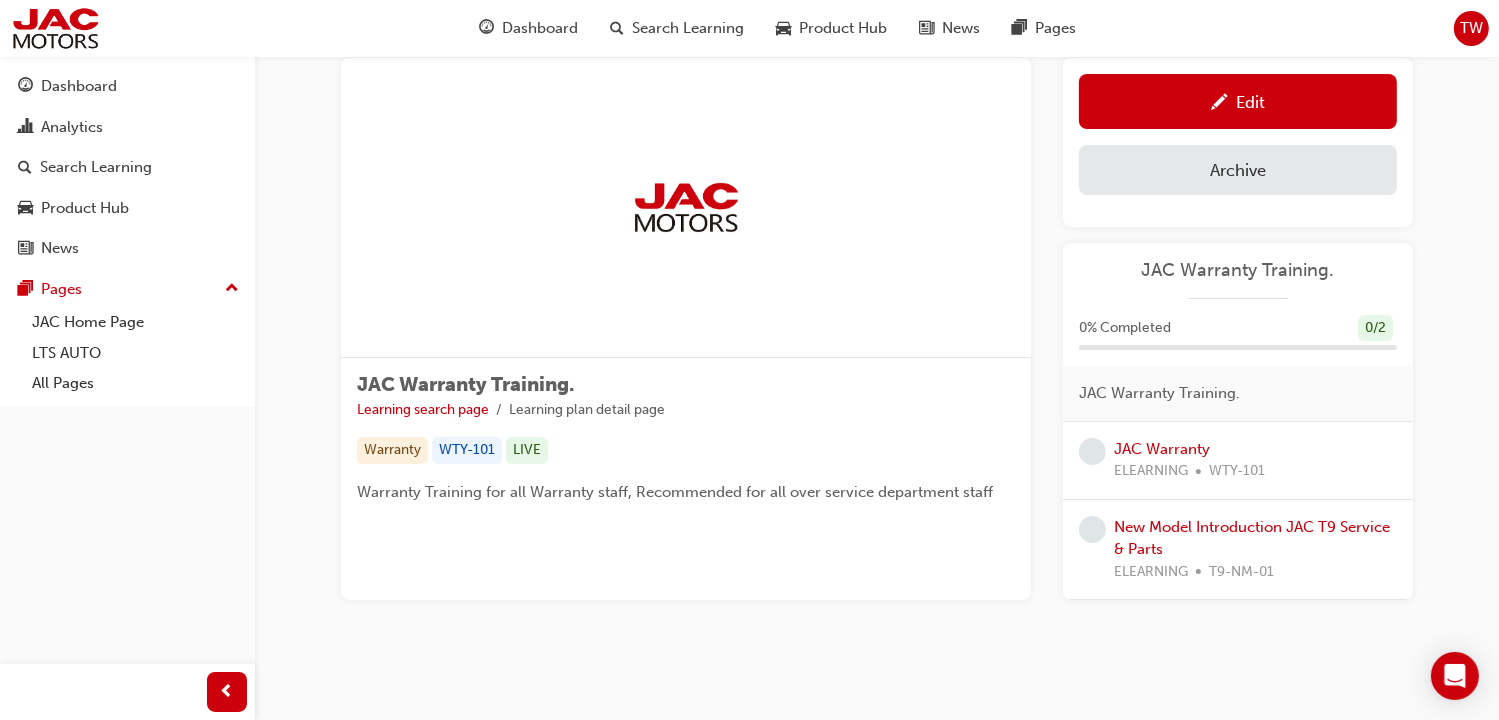 scroll, scrollTop: 70, scrollLeft: 0, axis: vertical 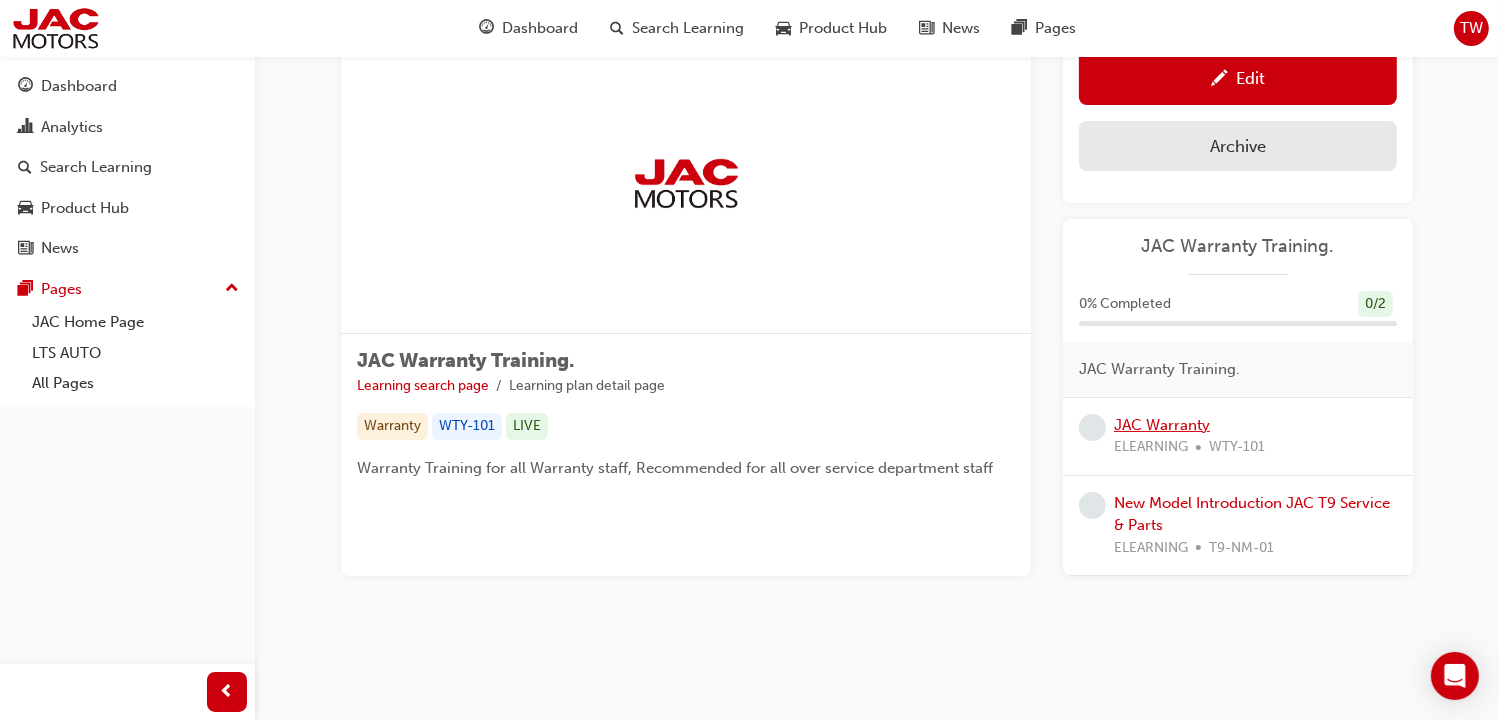 click on "JAC Warranty" at bounding box center (1162, 425) 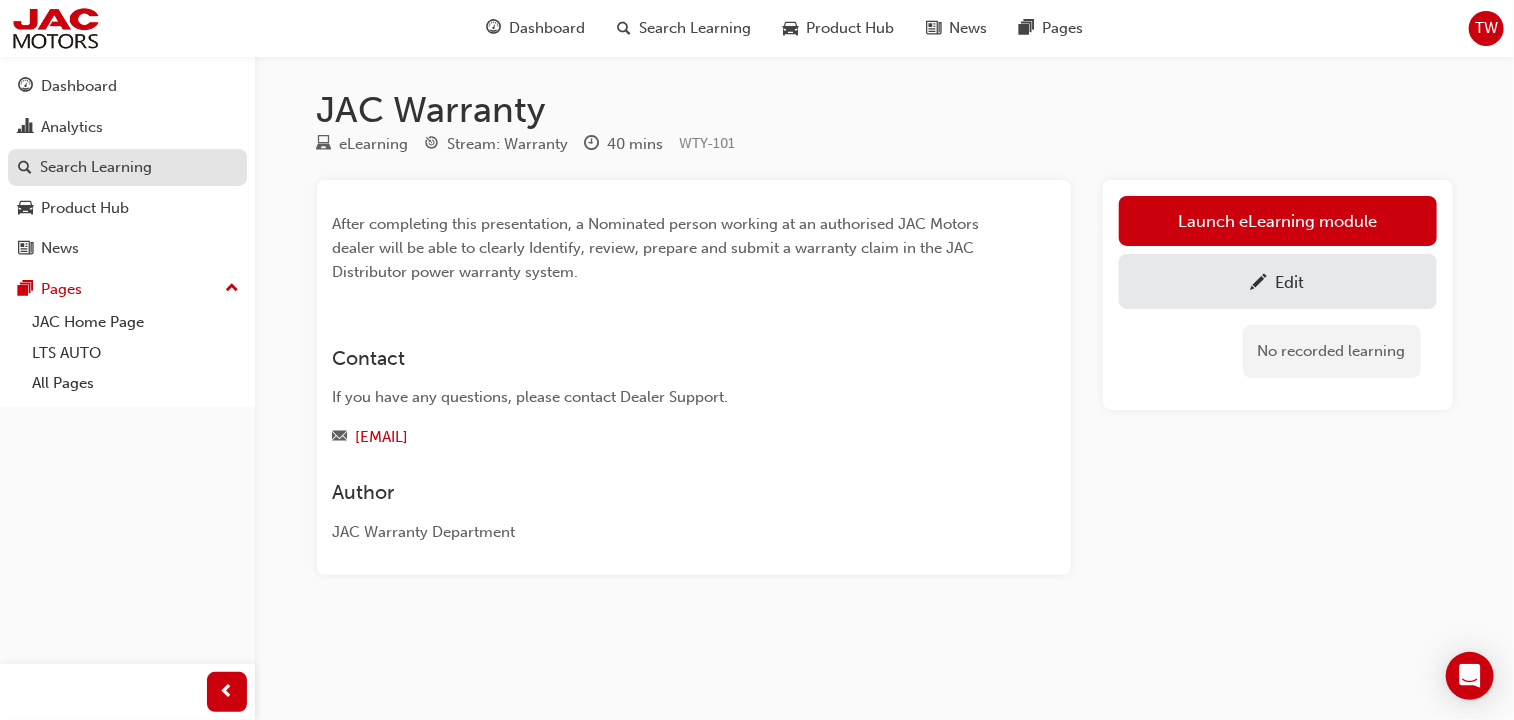 click on "Search Learning" at bounding box center (96, 167) 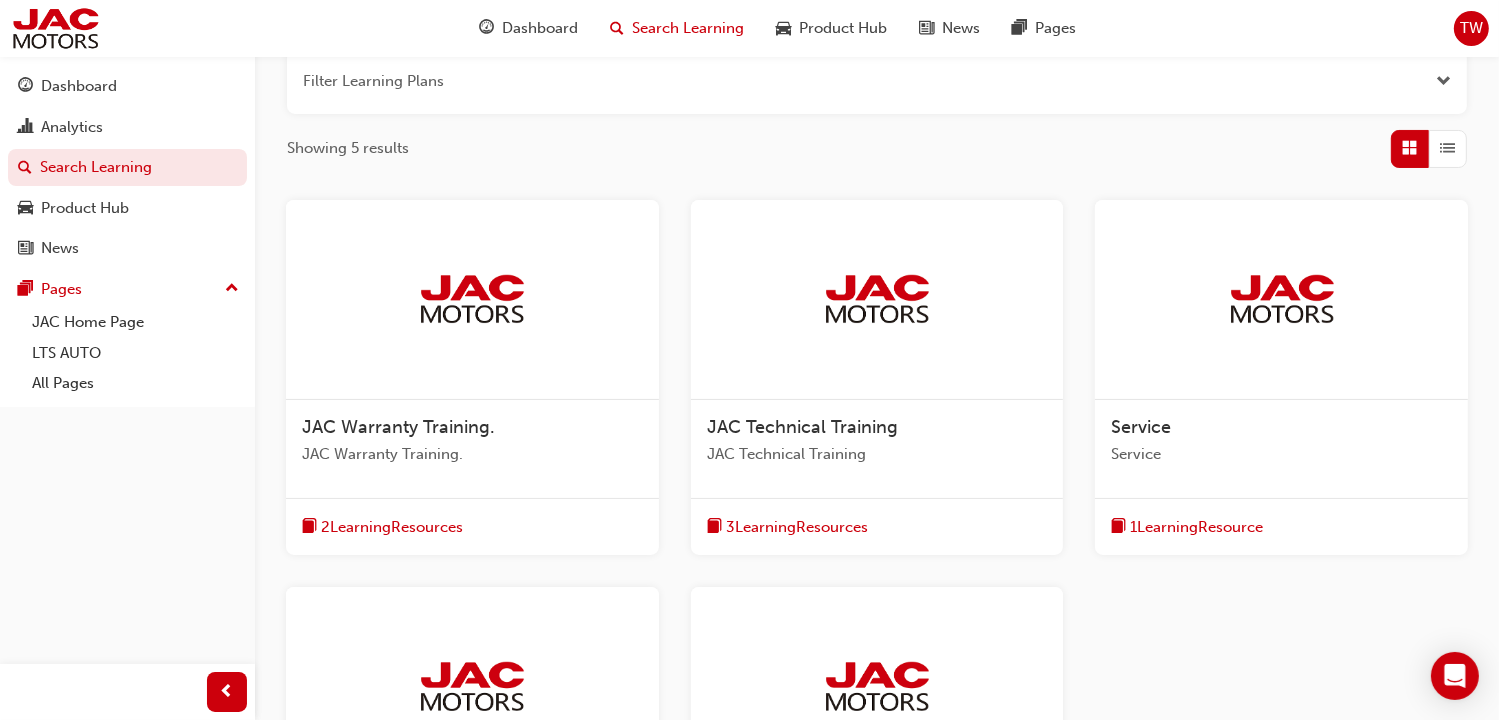 scroll, scrollTop: 300, scrollLeft: 0, axis: vertical 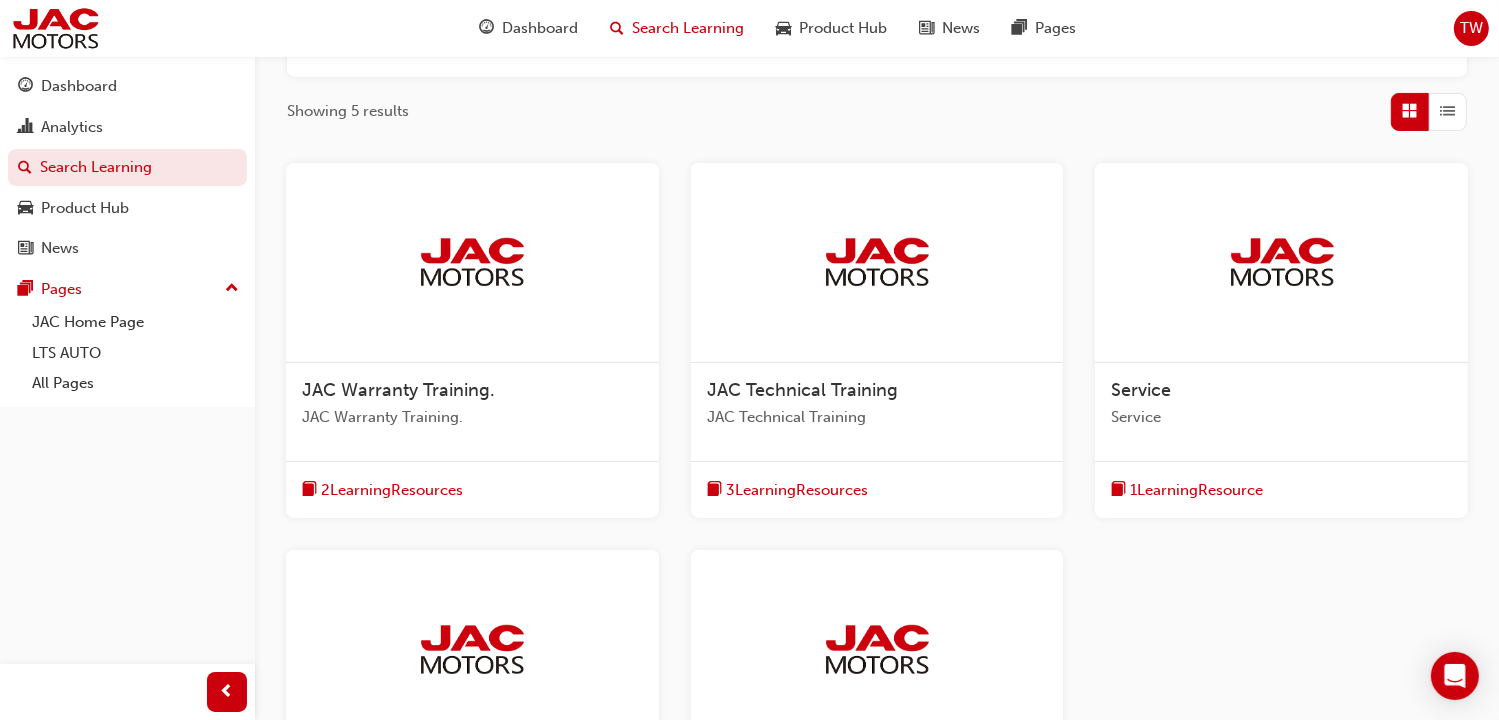 click on "JAC Warranty Training." at bounding box center [398, 390] 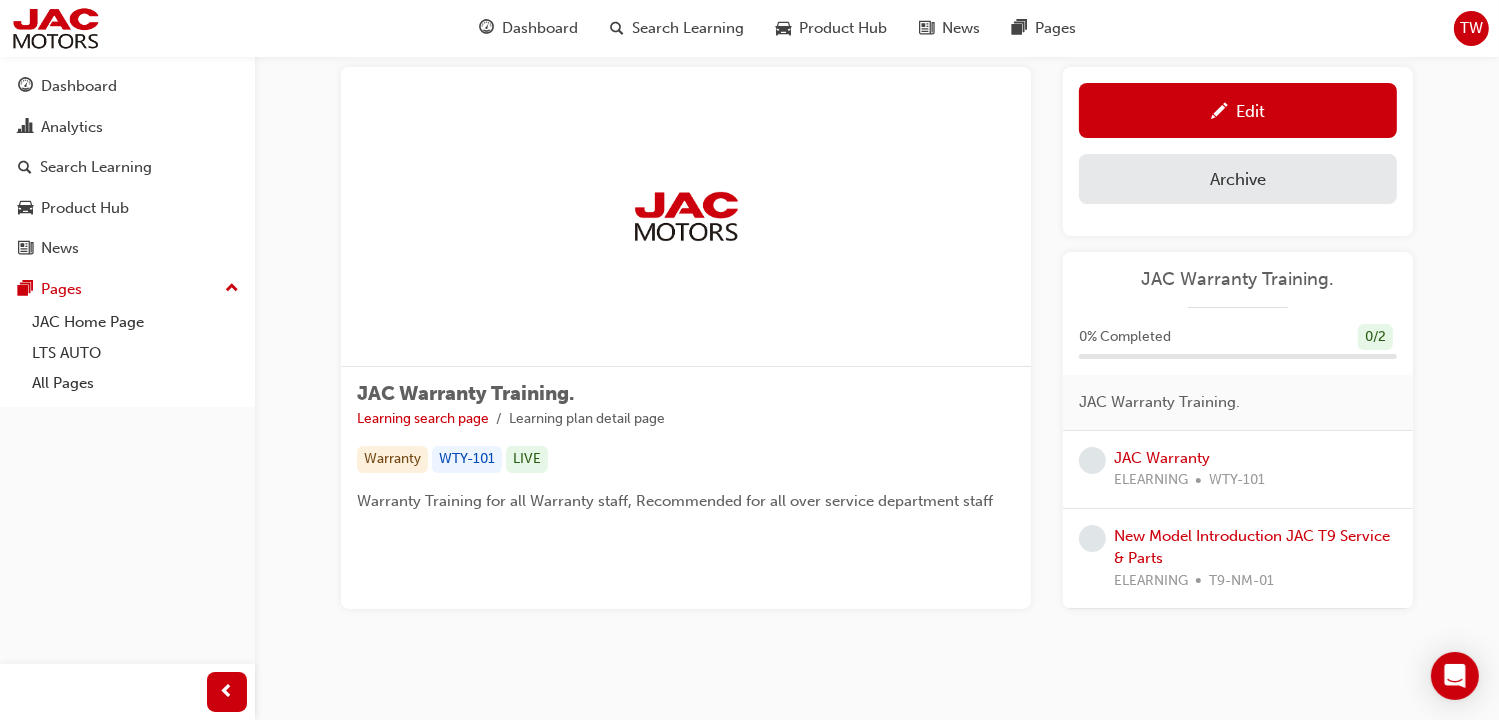 scroll, scrollTop: 70, scrollLeft: 0, axis: vertical 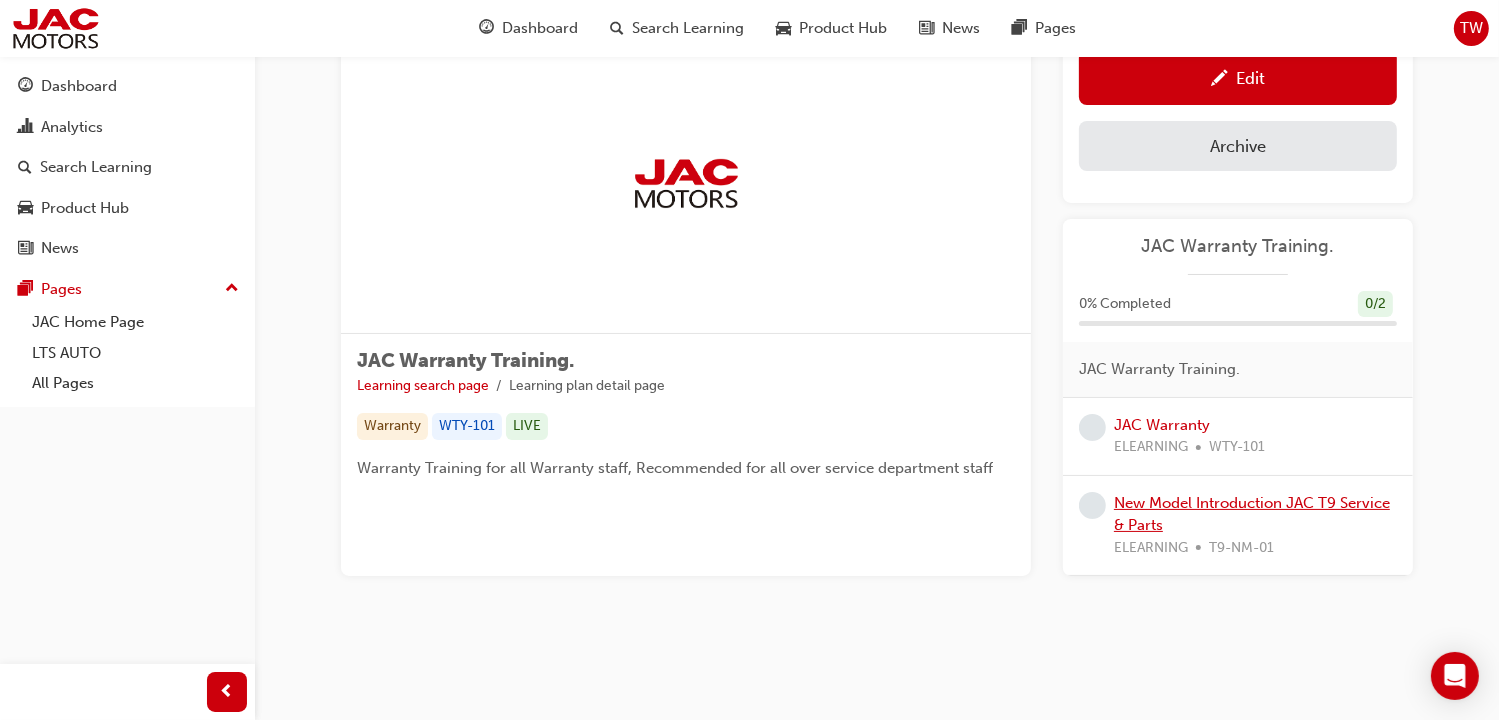 click on "New Model Introduction JAC T9 Service & Parts" at bounding box center (1252, 514) 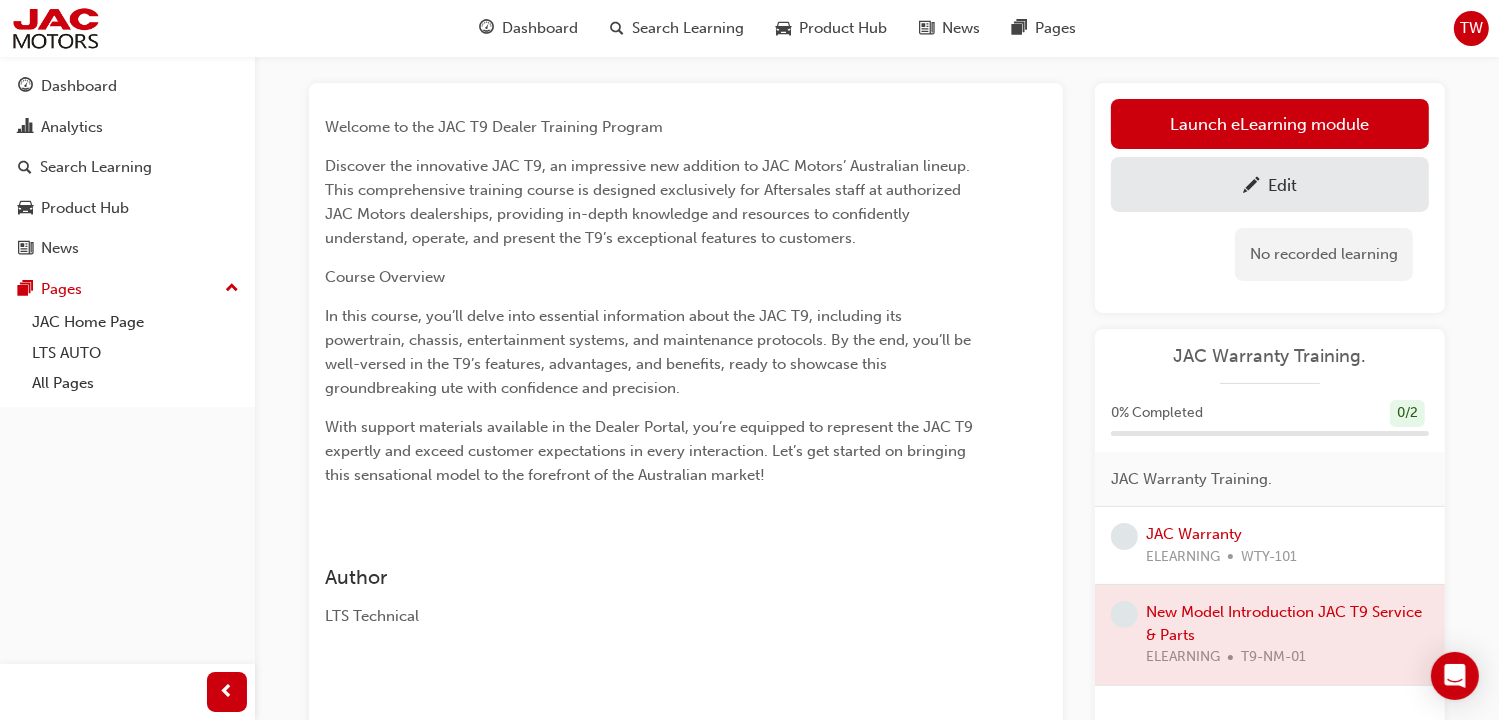scroll, scrollTop: 0, scrollLeft: 0, axis: both 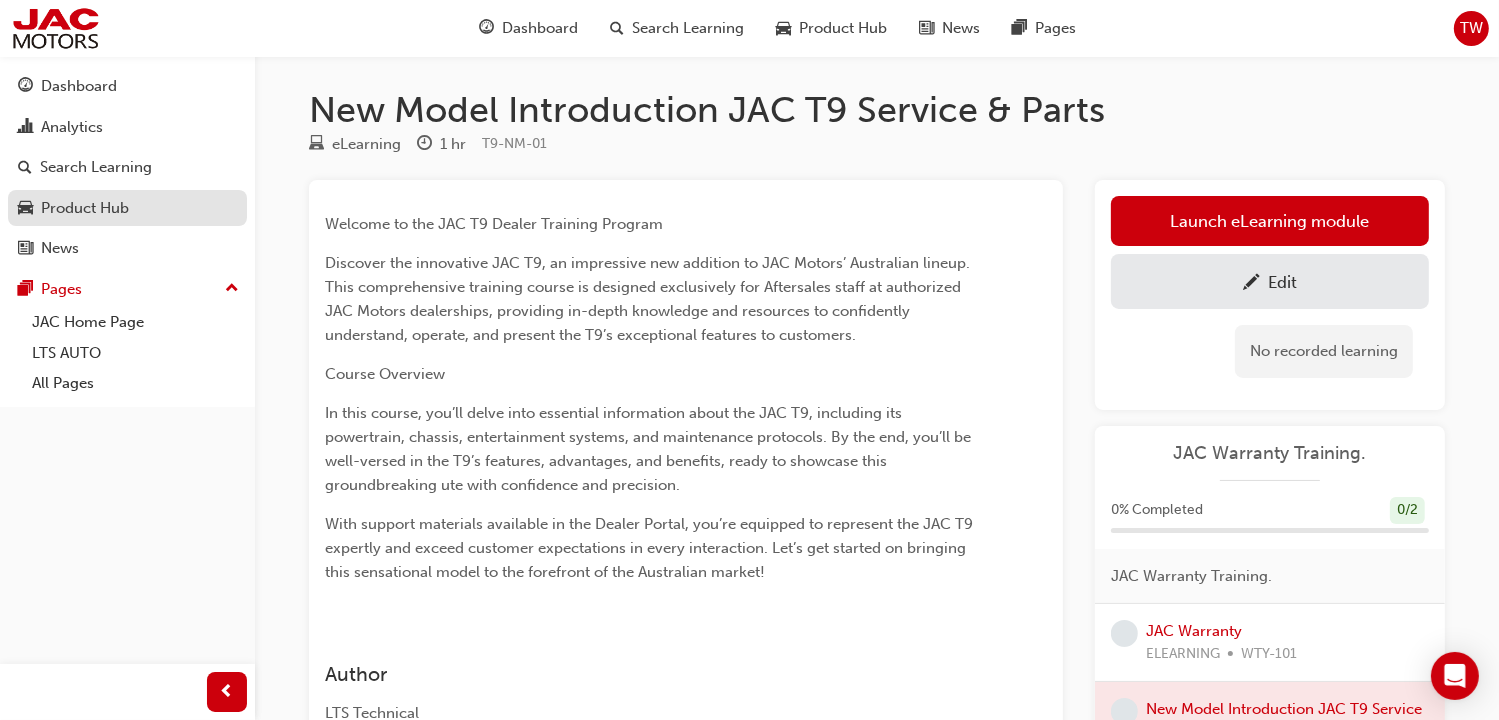 click on "Product Hub" at bounding box center (85, 208) 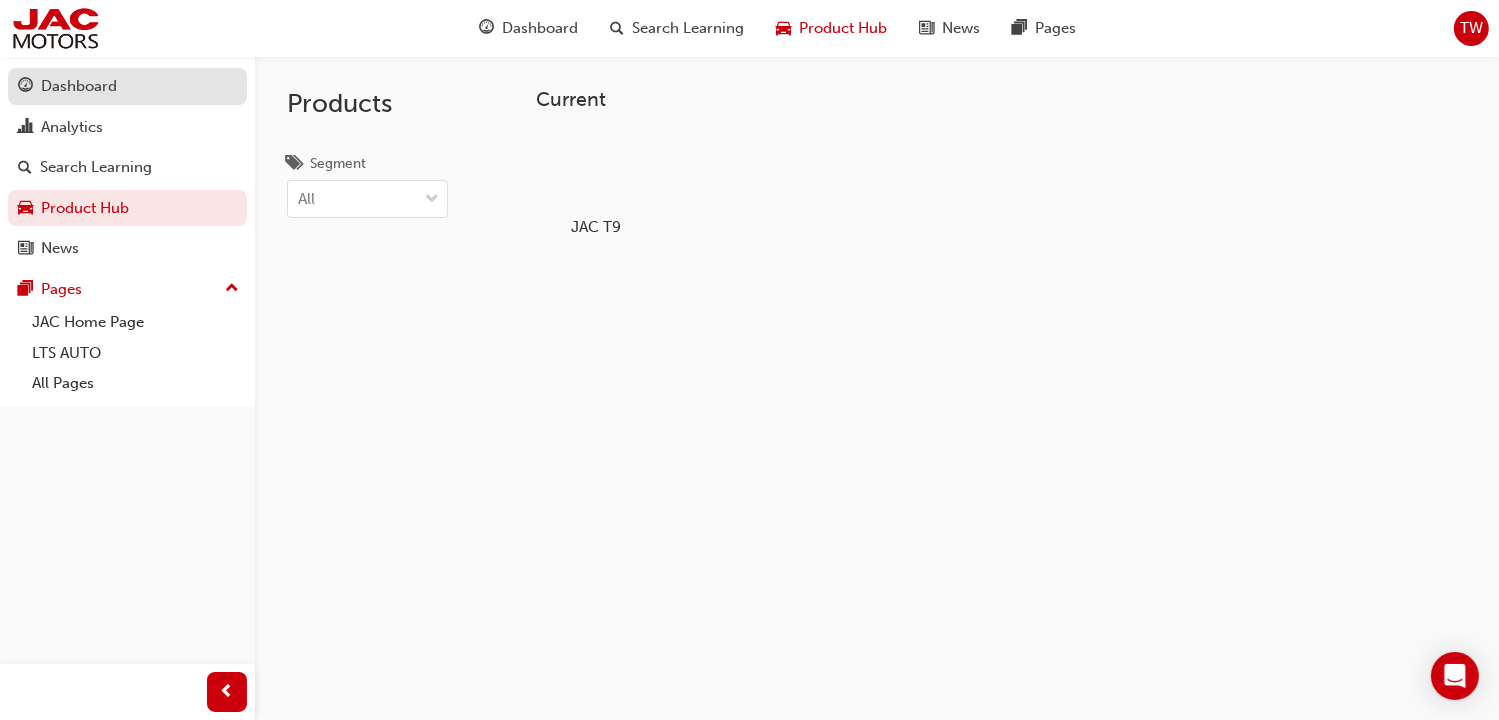 click on "Dashboard" at bounding box center [79, 86] 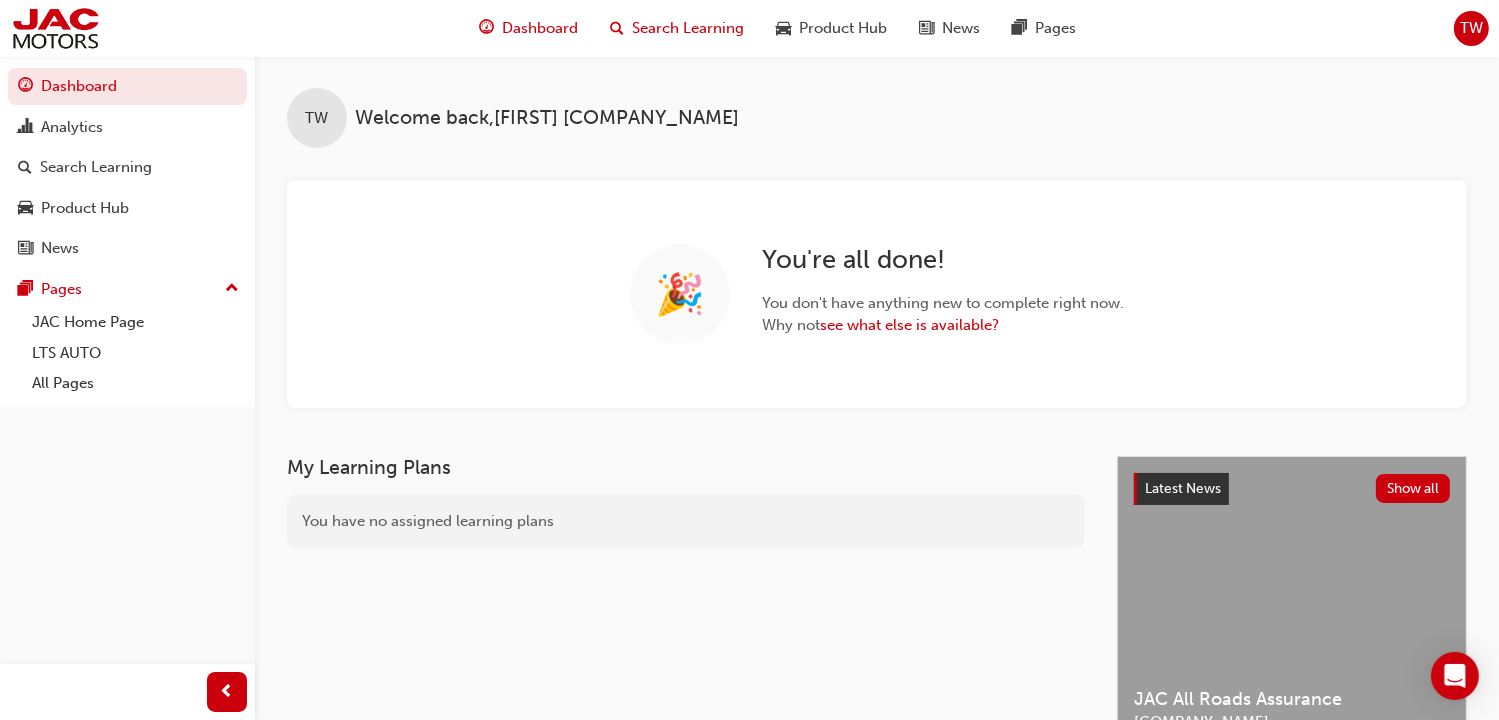 click on "Search Learning" at bounding box center [688, 28] 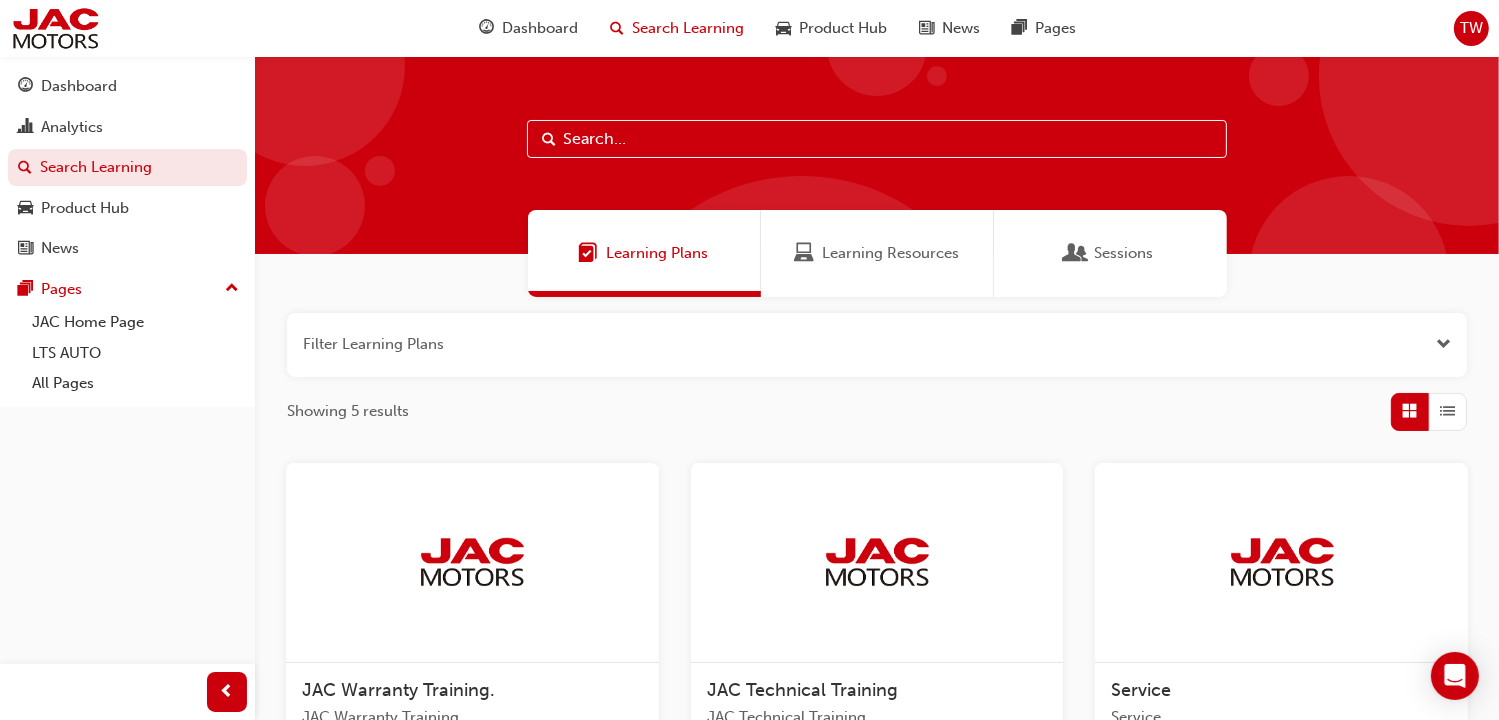 click on "Learning Resources" at bounding box center [890, 253] 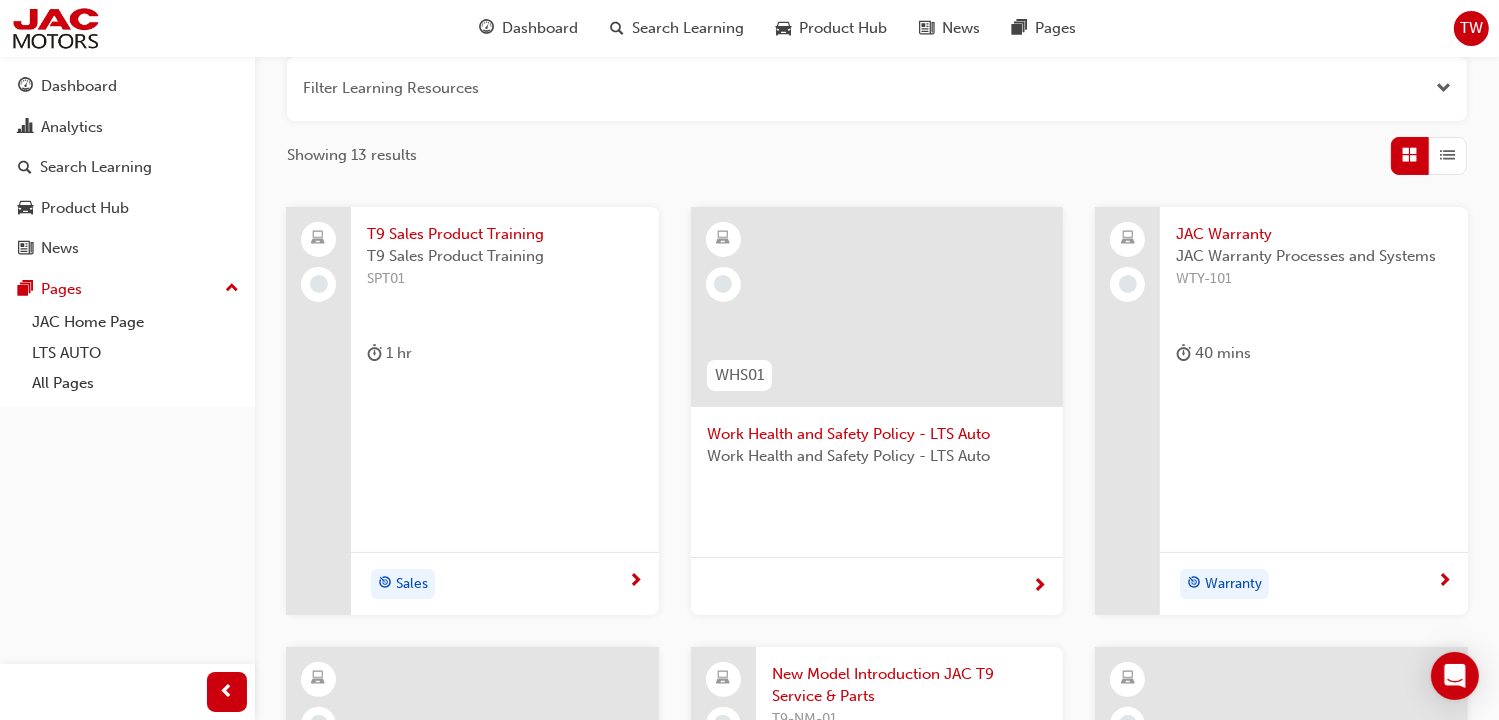 scroll, scrollTop: 300, scrollLeft: 0, axis: vertical 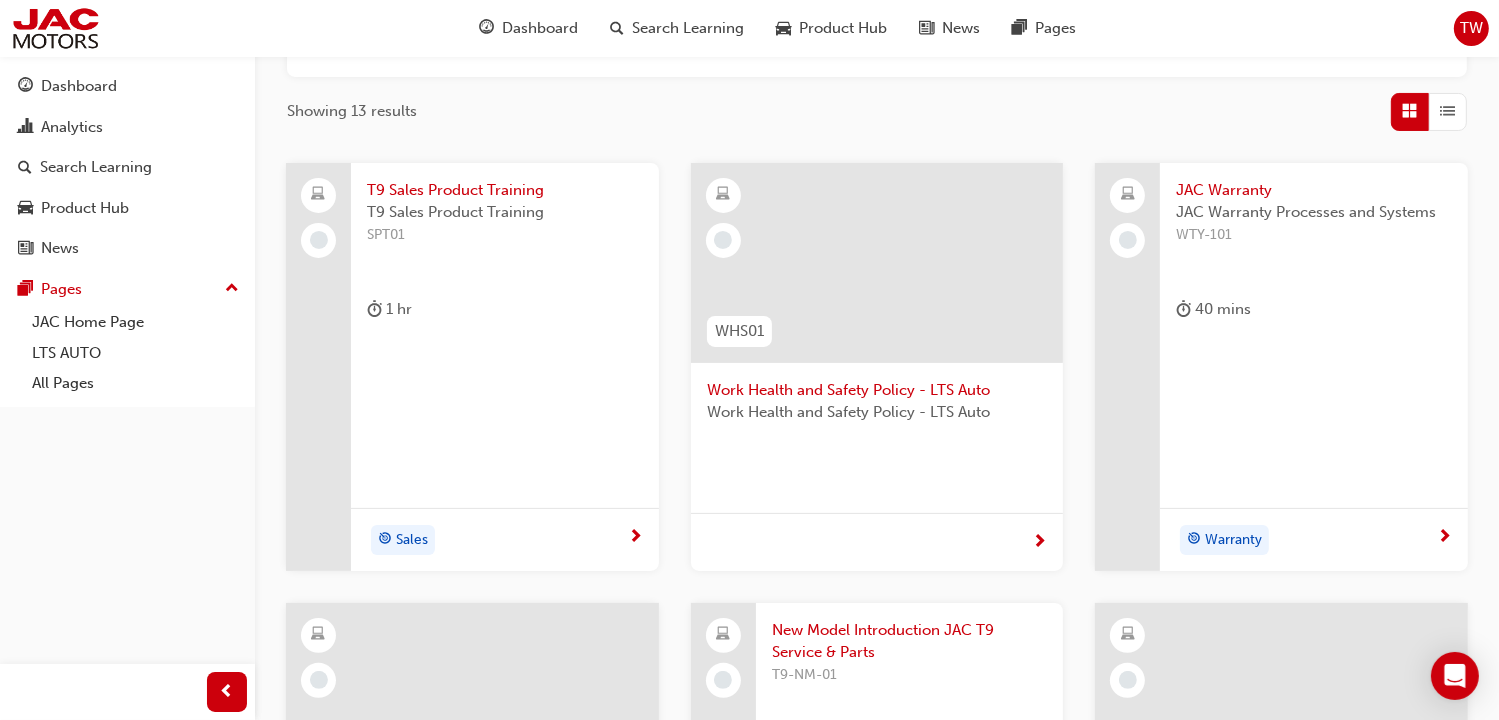 click on "JAC Warranty" at bounding box center (1314, 190) 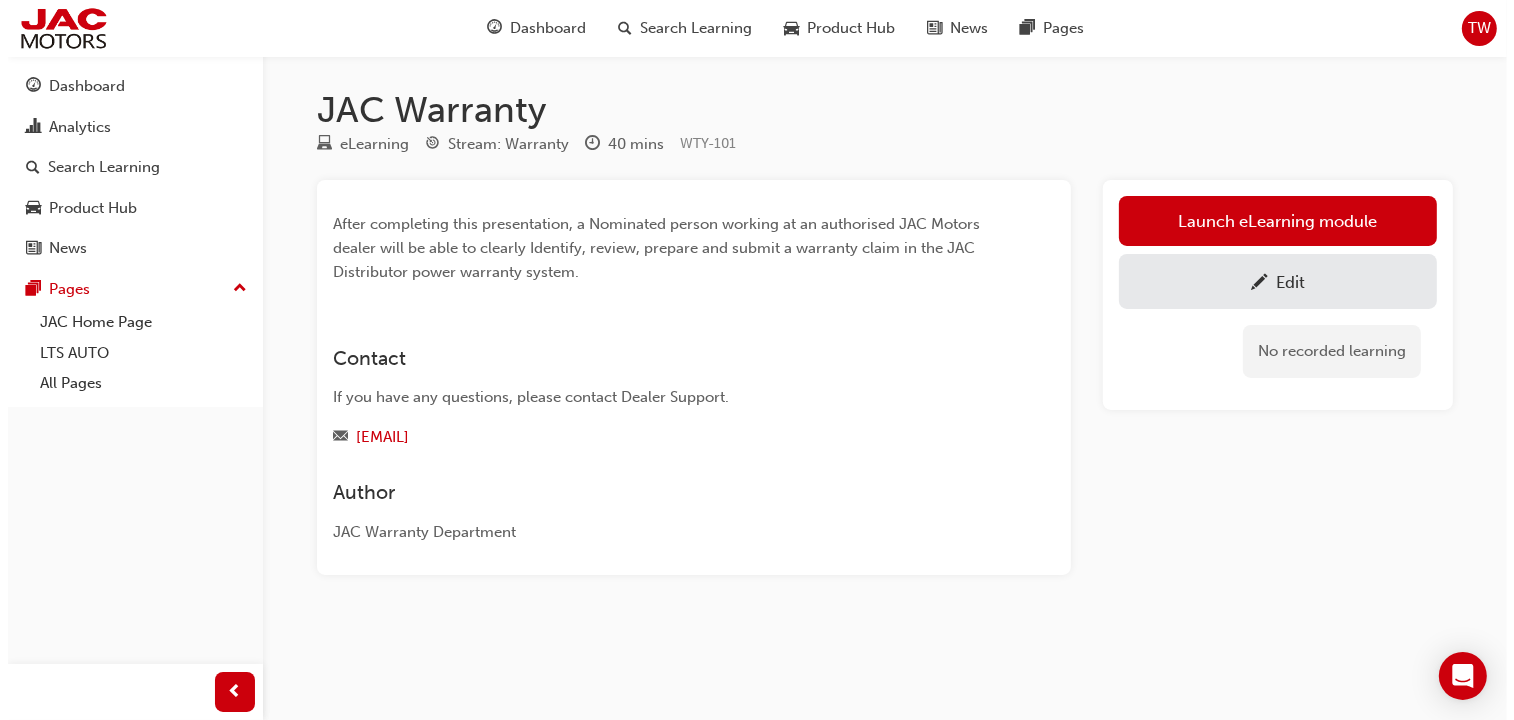 scroll, scrollTop: 0, scrollLeft: 0, axis: both 